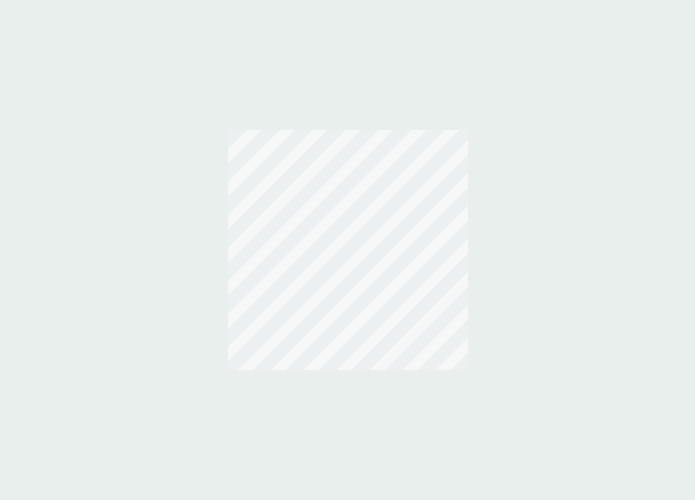 scroll, scrollTop: 0, scrollLeft: 0, axis: both 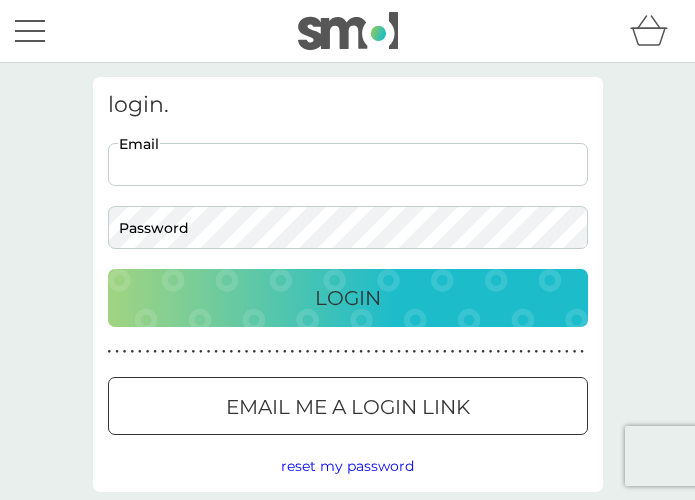 type on "hollyjwheeler@yahoo.co.uk" 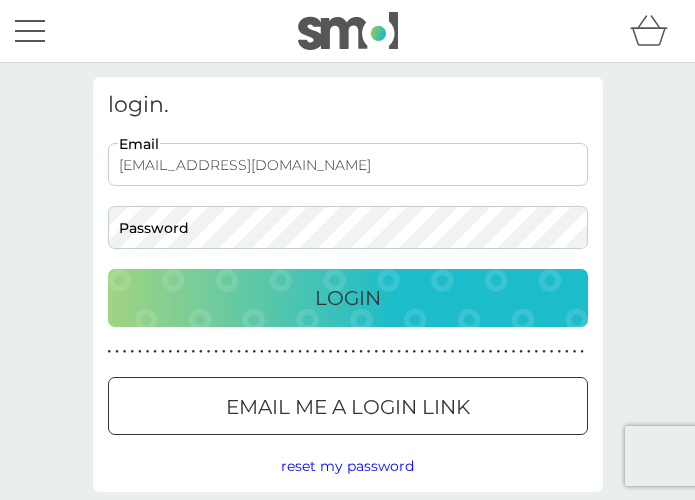 click on "Login" at bounding box center [348, 298] 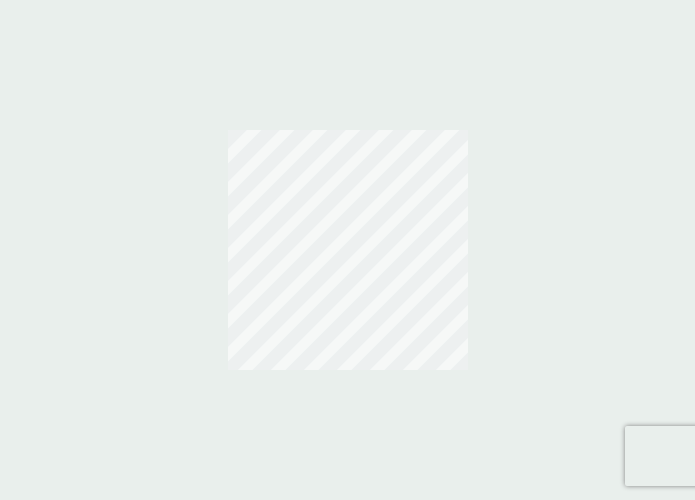 scroll, scrollTop: 0, scrollLeft: 0, axis: both 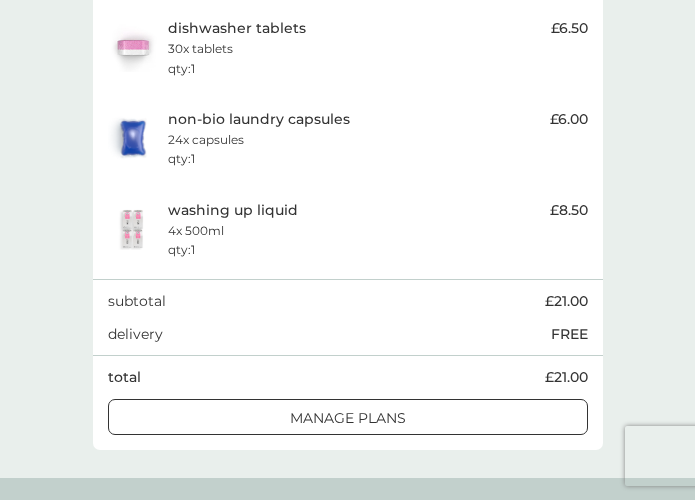 click on "manage plans" at bounding box center (348, 418) 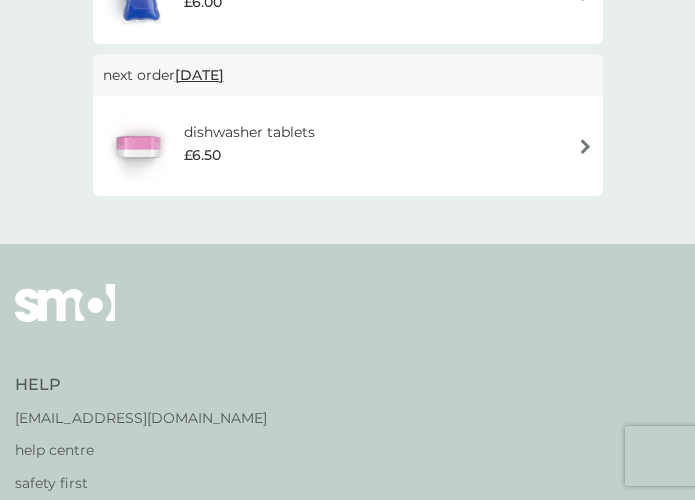 scroll, scrollTop: 0, scrollLeft: 0, axis: both 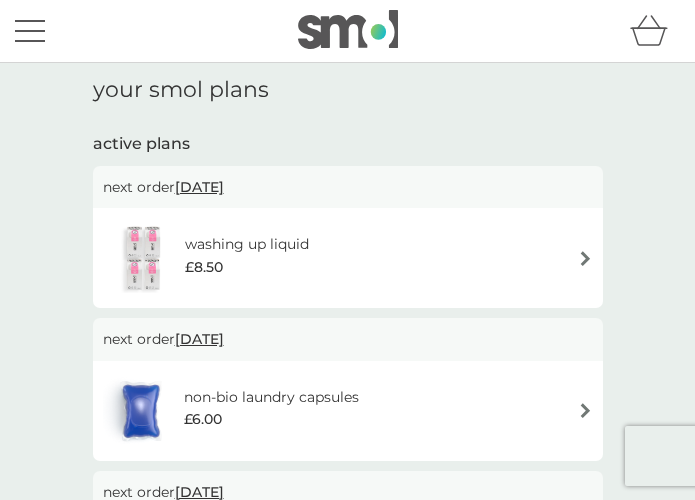click on "washing up liquid £8.50" at bounding box center [348, 258] 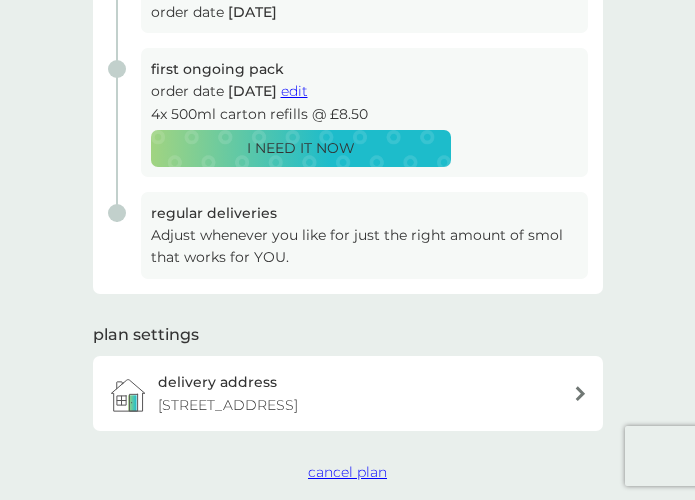 scroll, scrollTop: 351, scrollLeft: 0, axis: vertical 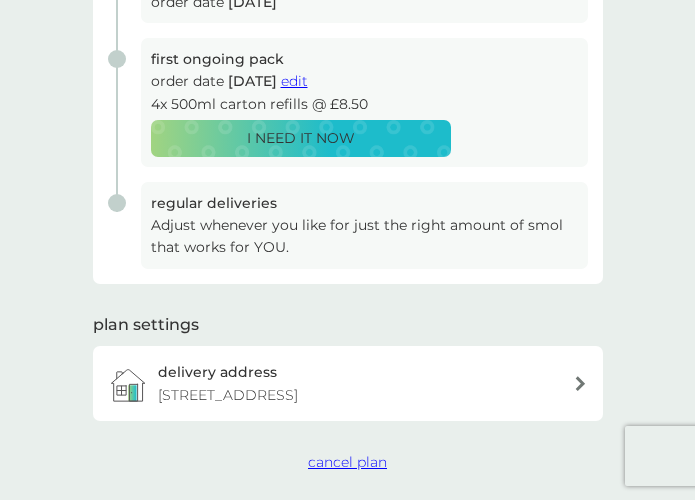 click on "Adjust whenever you like for just the right amount of smol that works for YOU." at bounding box center (364, 236) 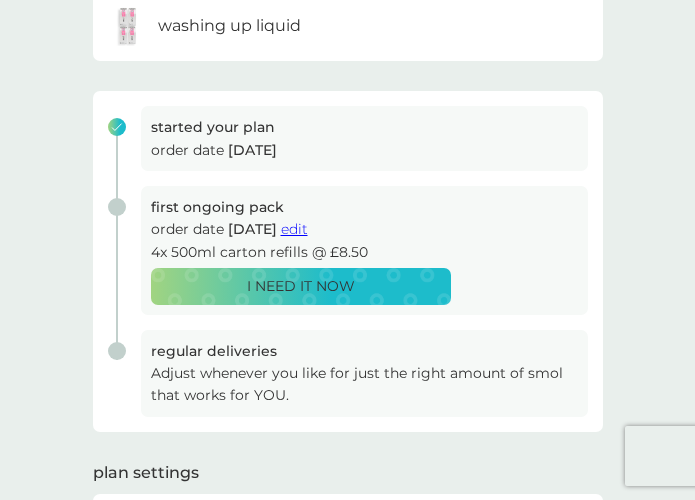 scroll, scrollTop: 205, scrollLeft: 0, axis: vertical 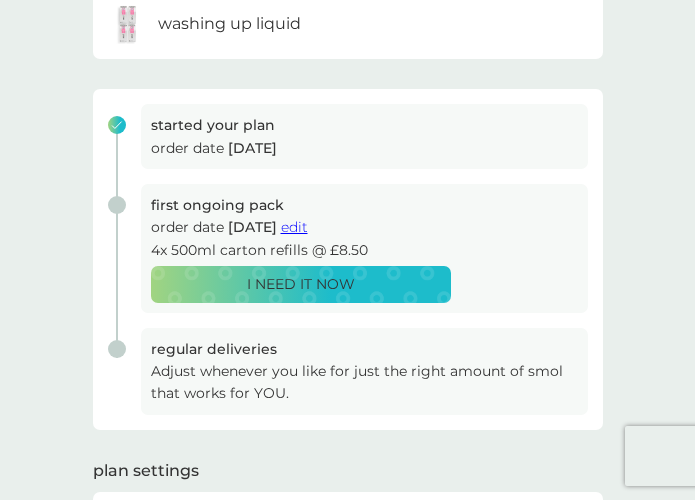 click on "edit" at bounding box center (294, 227) 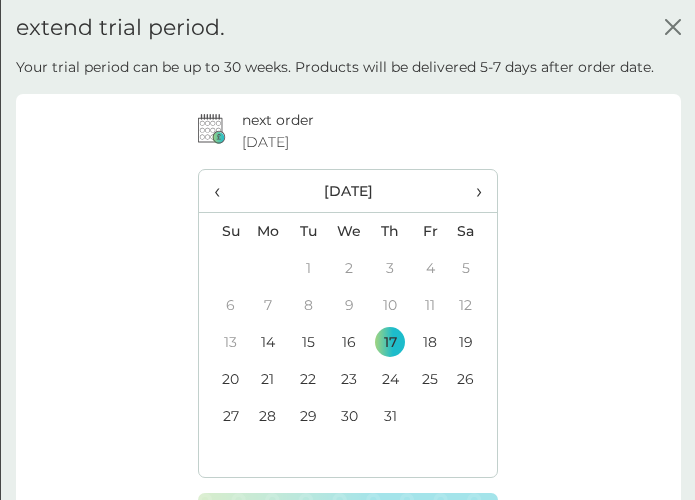 click on "›" at bounding box center [472, 191] 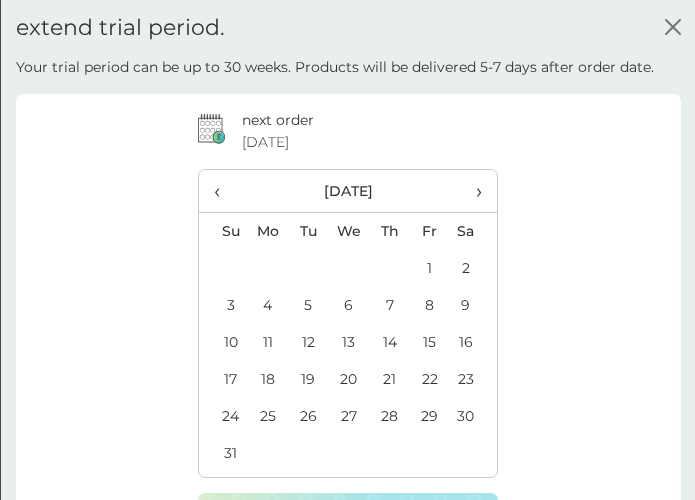 click on "31" at bounding box center [223, 453] 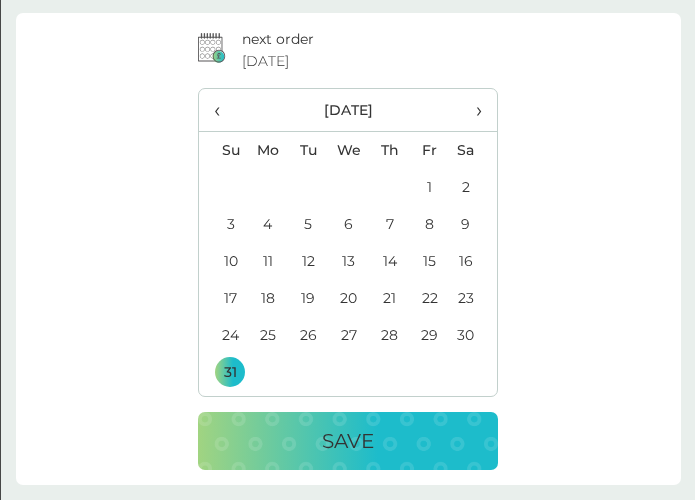 scroll, scrollTop: 79, scrollLeft: 0, axis: vertical 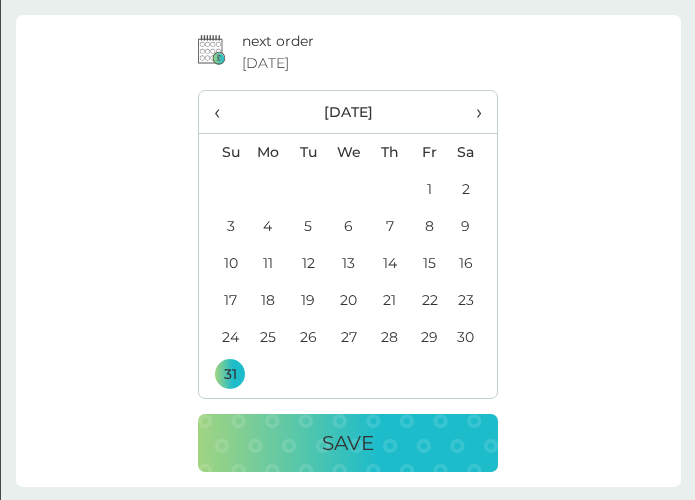 click on "Save" at bounding box center (348, 443) 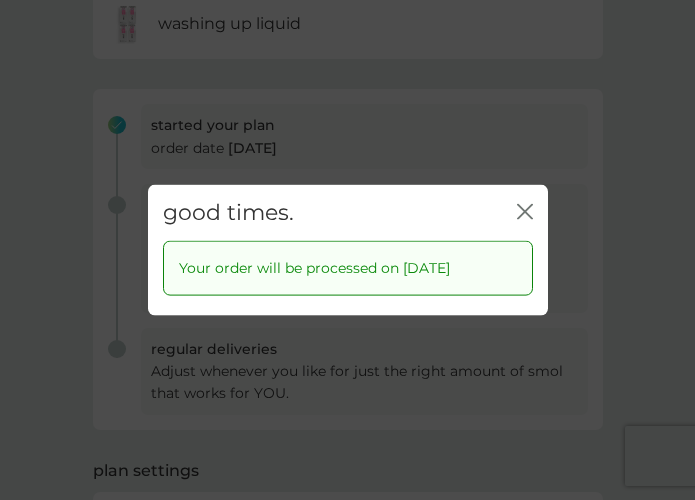 click on "close" 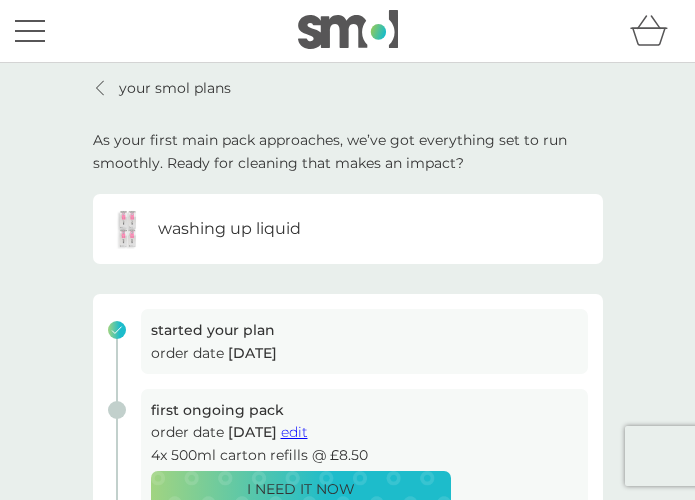 scroll, scrollTop: 0, scrollLeft: 0, axis: both 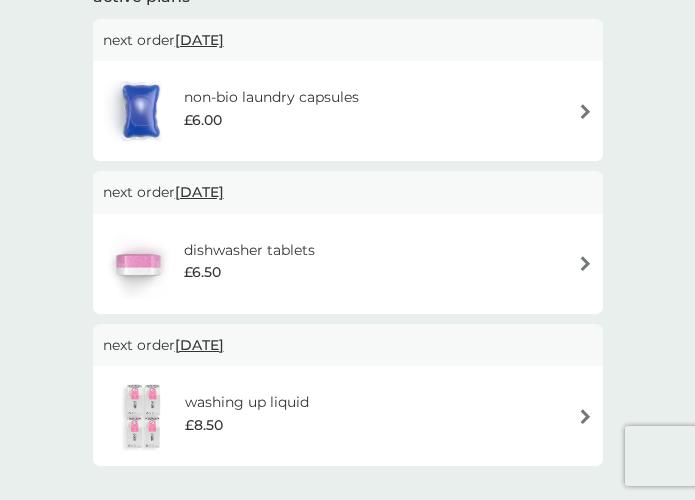 click on "dishwasher tablets £6.50" at bounding box center [348, 264] 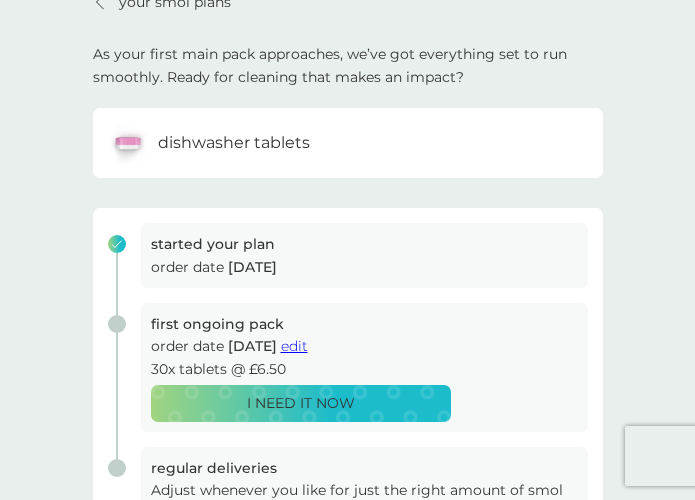 scroll, scrollTop: 103, scrollLeft: 0, axis: vertical 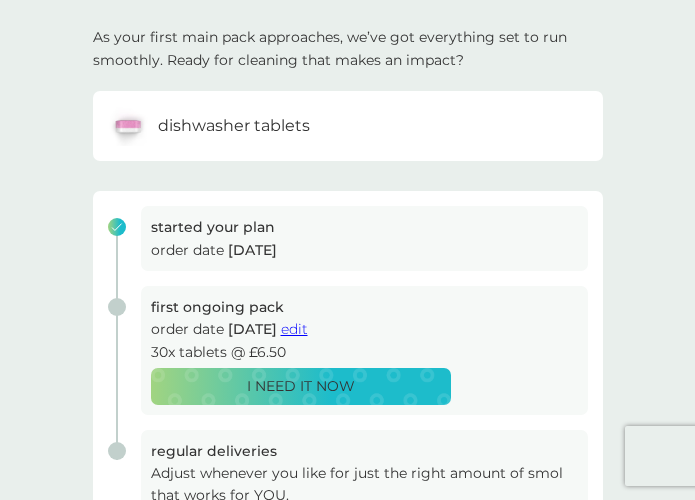 click on "edit" at bounding box center (294, 329) 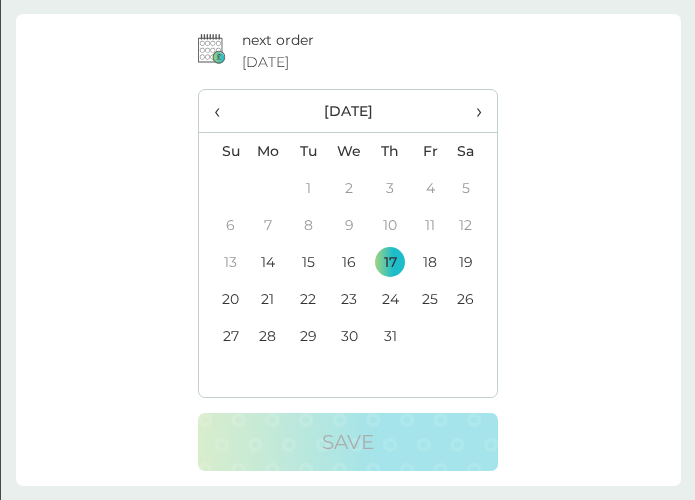 scroll, scrollTop: 79, scrollLeft: 0, axis: vertical 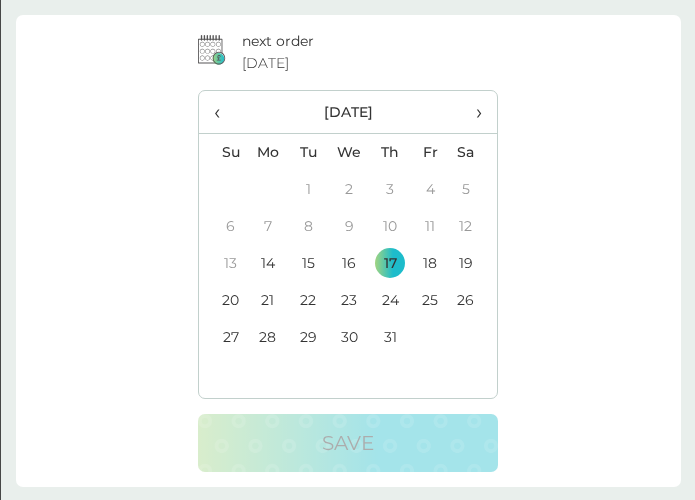 click on "›" at bounding box center (472, 112) 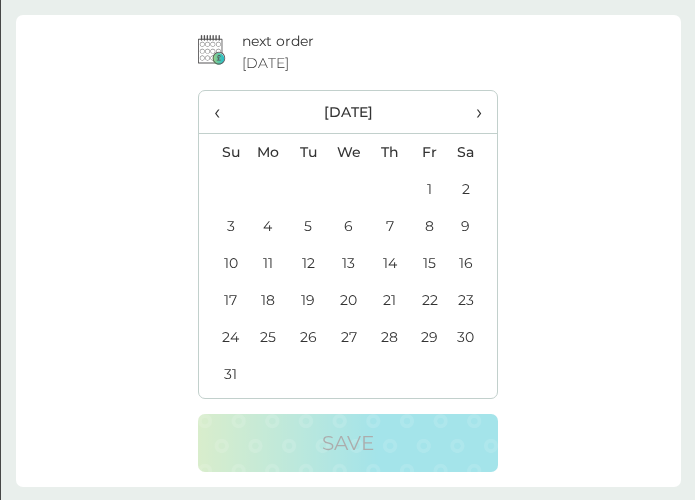 click on "21" at bounding box center [389, 300] 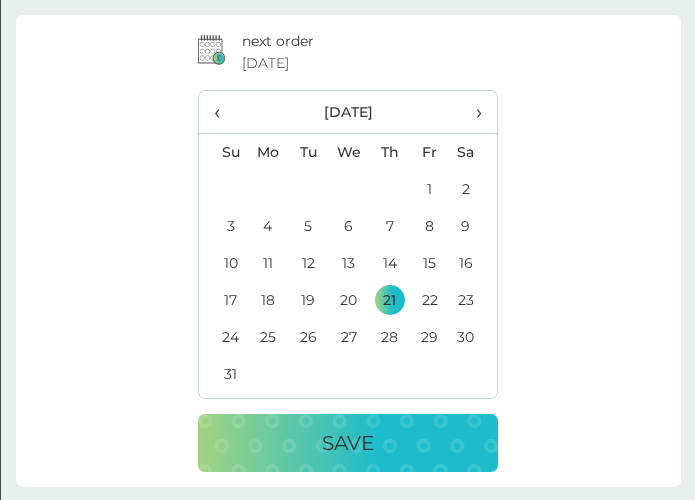 click on "Save" at bounding box center [348, 443] 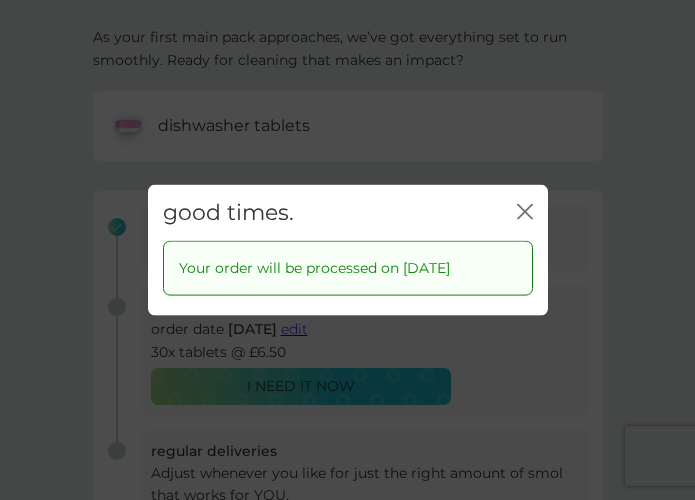click on "close" 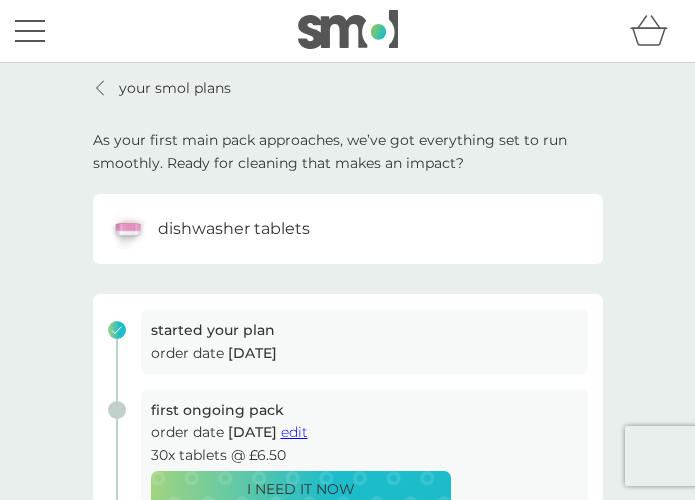 scroll, scrollTop: 0, scrollLeft: 0, axis: both 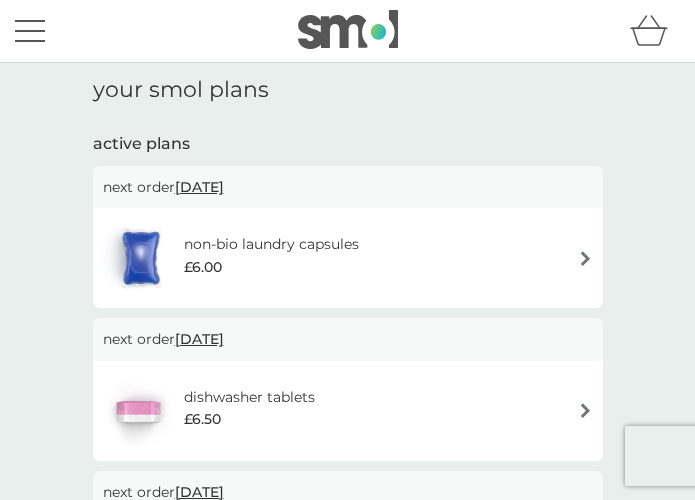 click at bounding box center [585, 258] 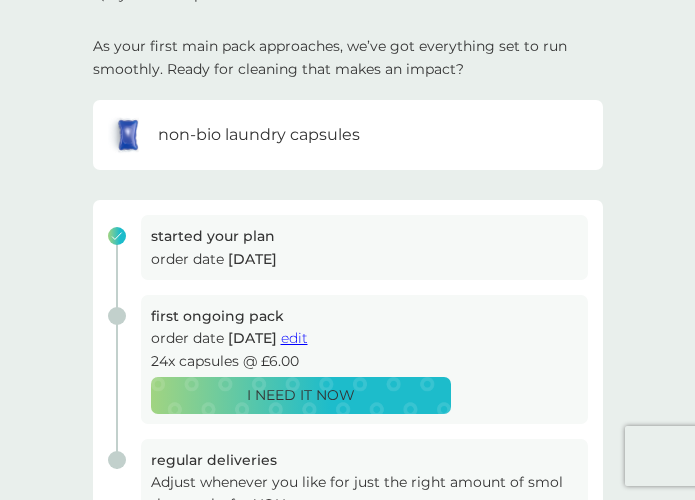 scroll, scrollTop: 101, scrollLeft: 0, axis: vertical 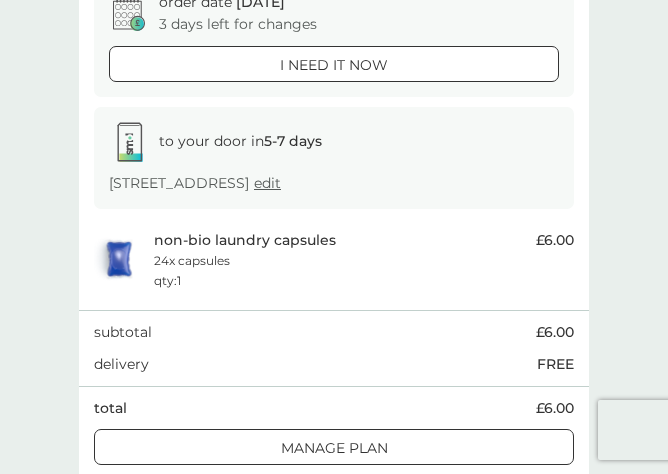 click on "non-bio laundry capsules 24x capsules qty :  1" at bounding box center [340, 259] 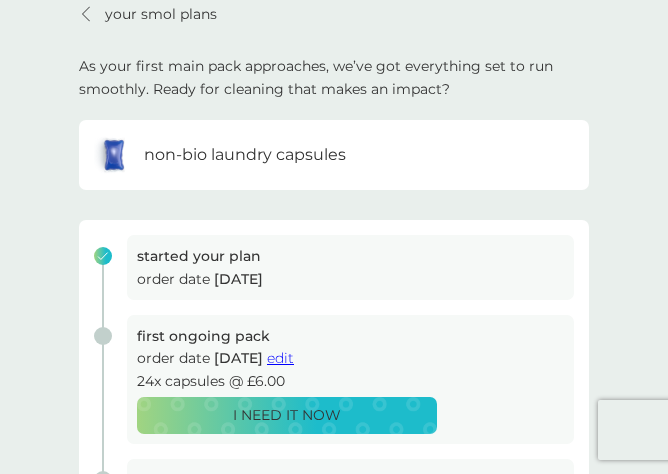 scroll, scrollTop: 79, scrollLeft: 0, axis: vertical 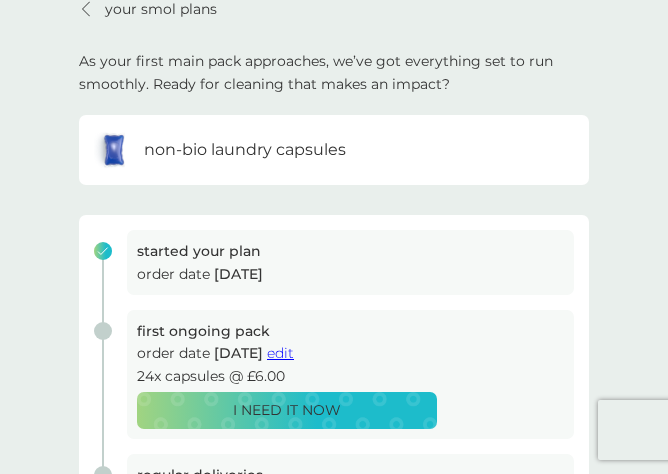 click on "I NEED IT NOW" at bounding box center [287, 410] 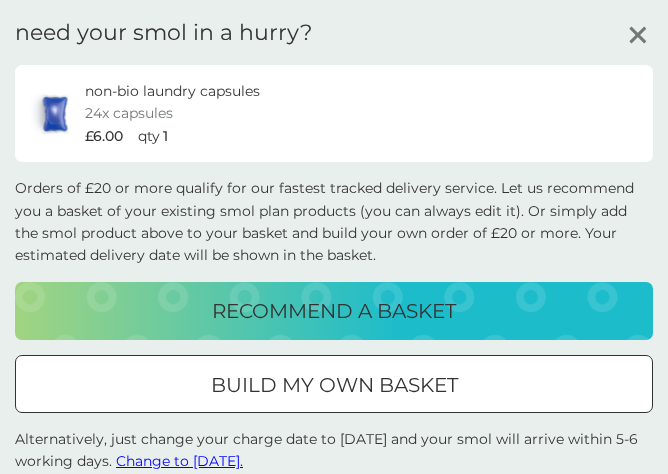 click on "build my own basket" at bounding box center (334, 384) 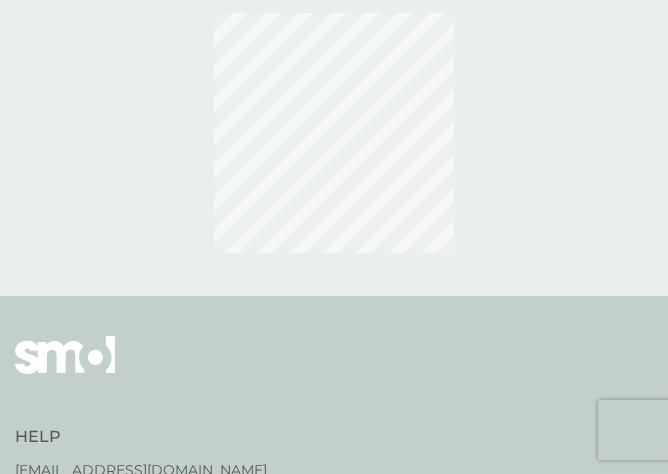 scroll, scrollTop: 0, scrollLeft: 0, axis: both 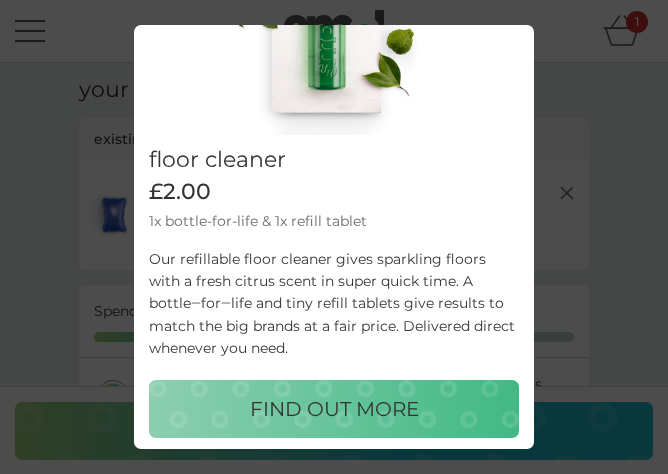 click on "FIND OUT MORE" at bounding box center (334, 409) 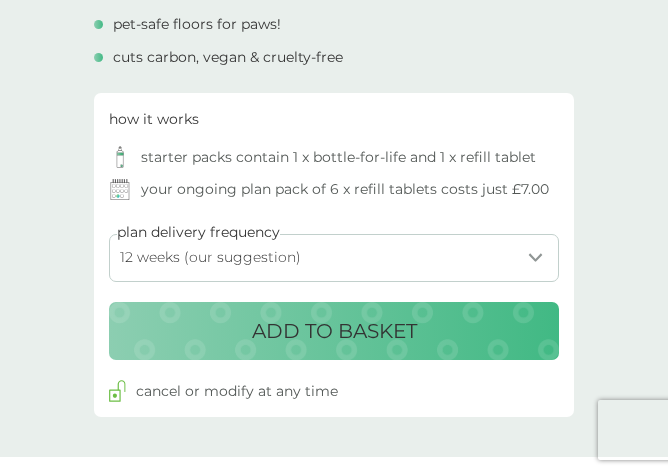 scroll, scrollTop: 773, scrollLeft: 0, axis: vertical 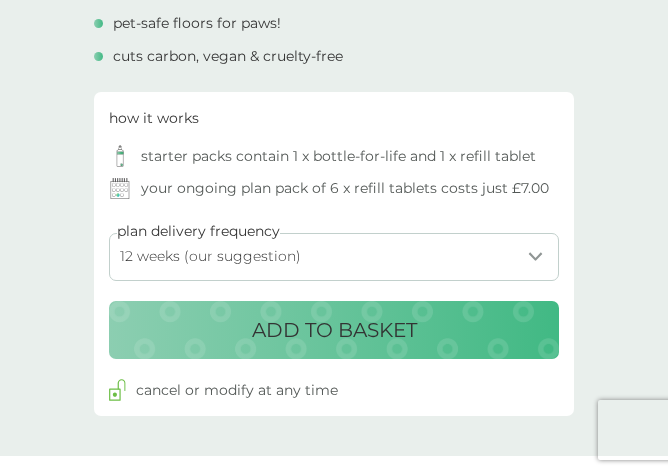 select on "140" 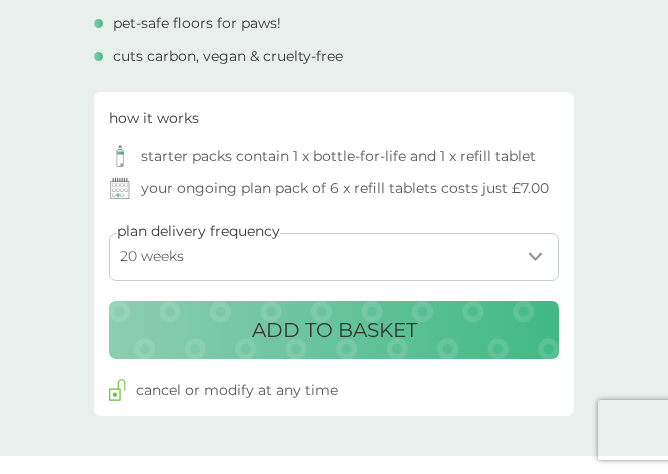click on "ADD TO BASKET" at bounding box center [334, 330] 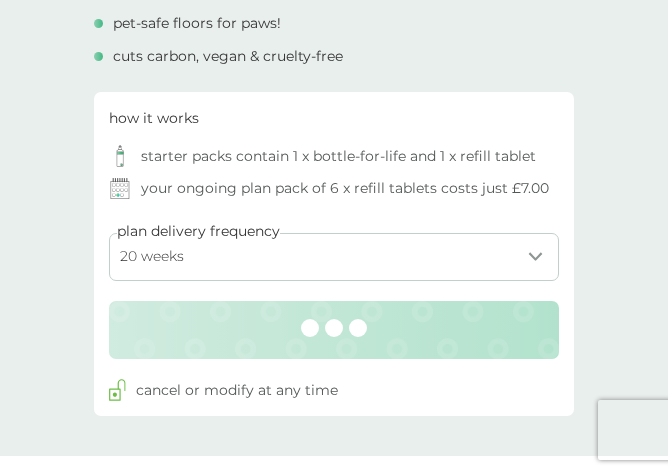 scroll, scrollTop: 0, scrollLeft: 0, axis: both 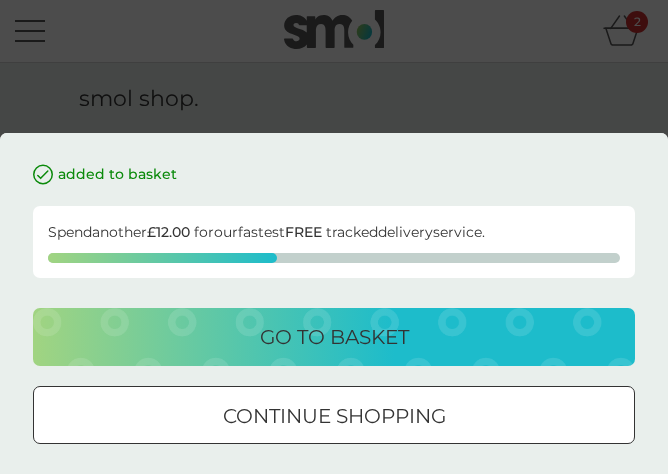 click on "continue shopping" at bounding box center [334, 416] 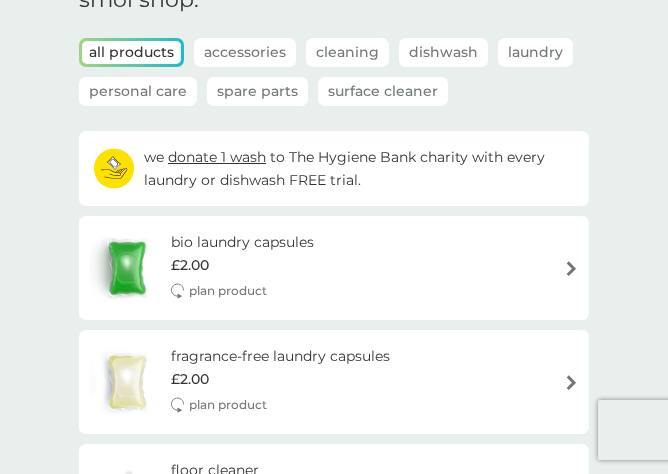 scroll, scrollTop: 104, scrollLeft: 0, axis: vertical 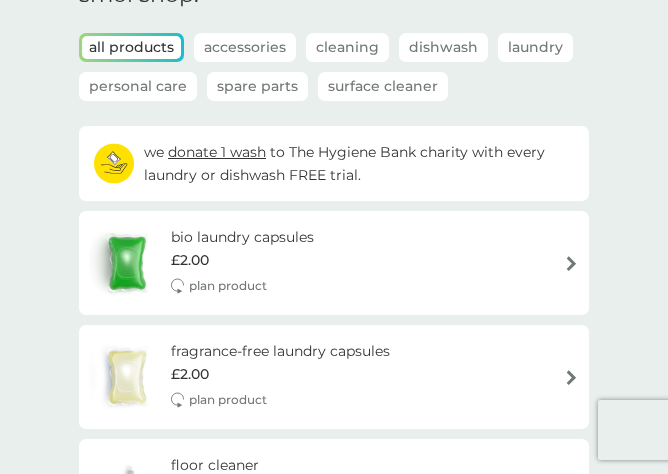 click on "bio laundry capsules £2.00 plan product" at bounding box center (334, 263) 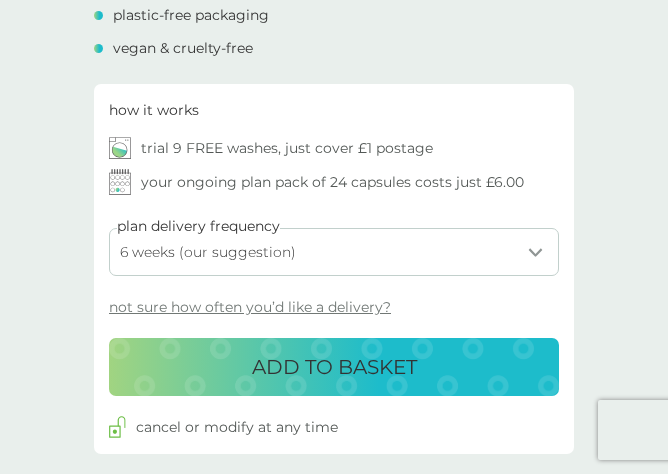 scroll, scrollTop: 781, scrollLeft: 0, axis: vertical 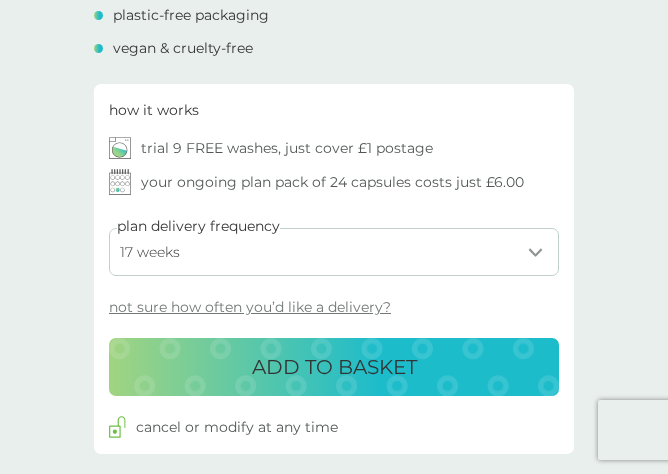 click on "ADD TO BASKET" at bounding box center (334, 367) 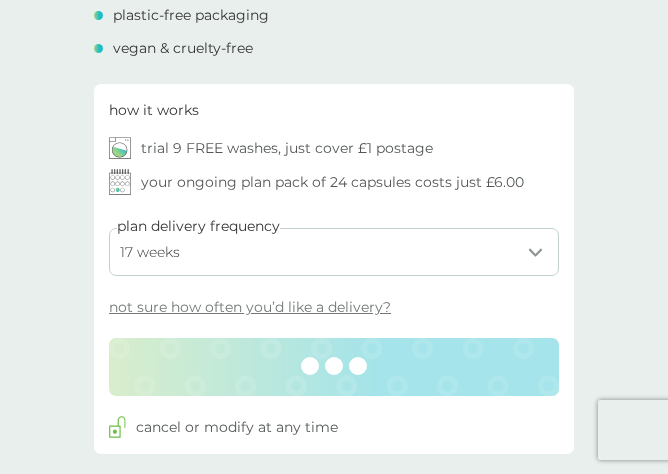 scroll, scrollTop: 0, scrollLeft: 0, axis: both 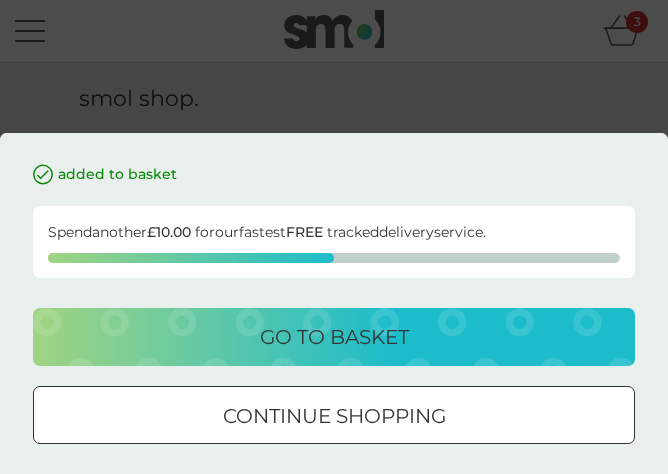 click on "continue shopping" at bounding box center [334, 416] 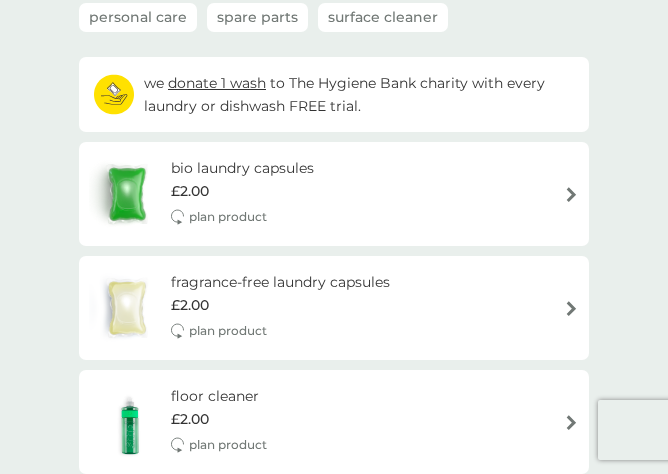 scroll, scrollTop: 177, scrollLeft: 0, axis: vertical 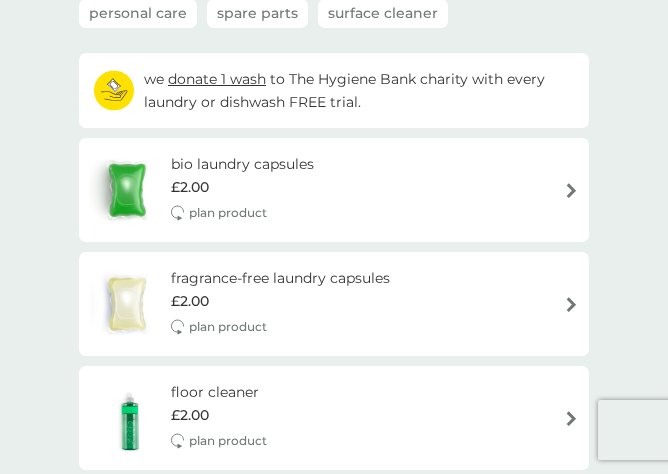 click on "plan product" at bounding box center [280, 326] 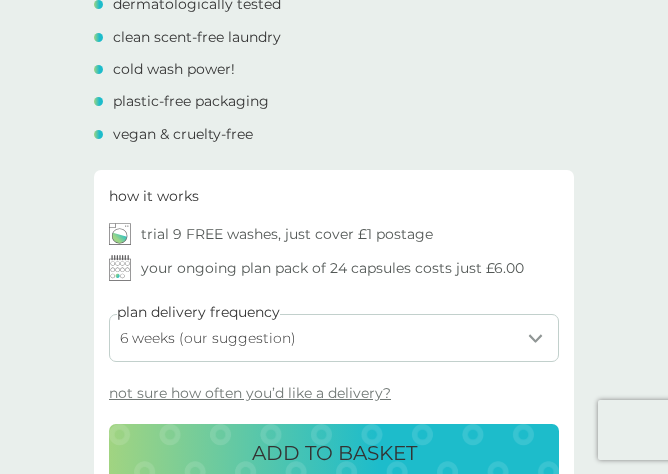 scroll, scrollTop: 703, scrollLeft: 0, axis: vertical 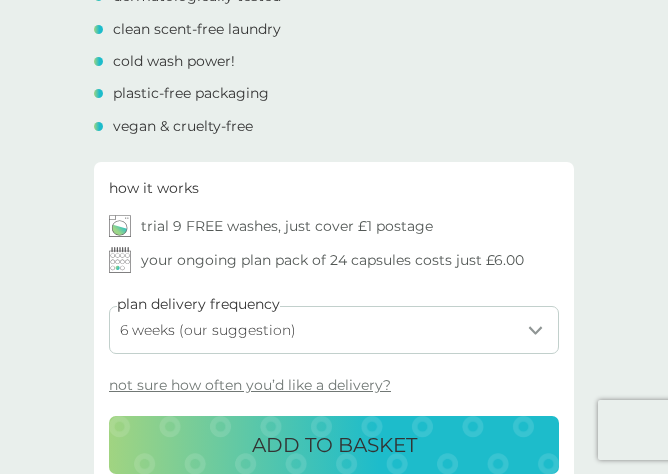 select on "84" 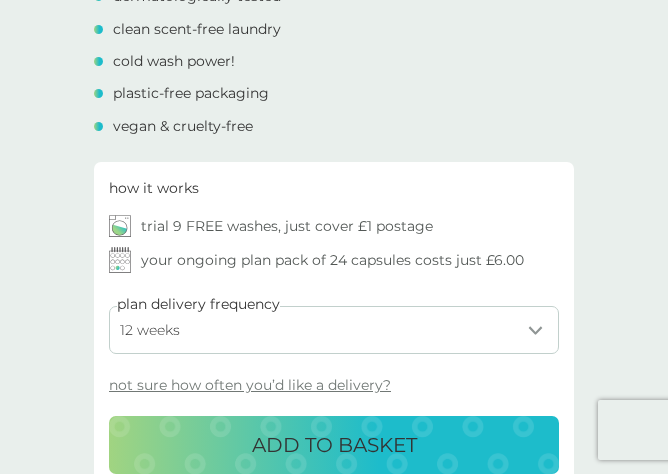 click on "ADD TO BASKET" at bounding box center (334, 445) 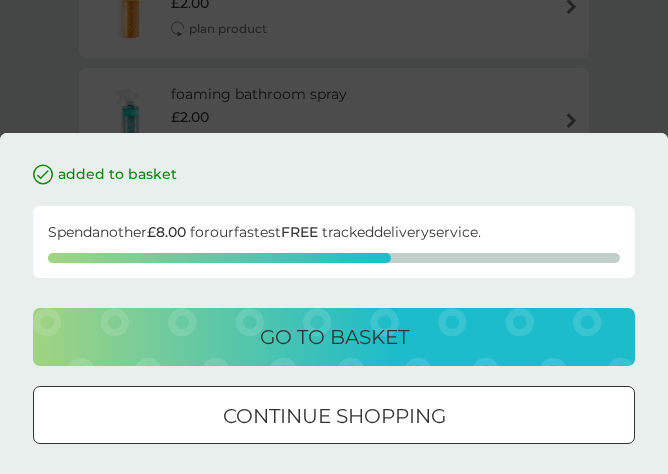 scroll, scrollTop: 0, scrollLeft: 0, axis: both 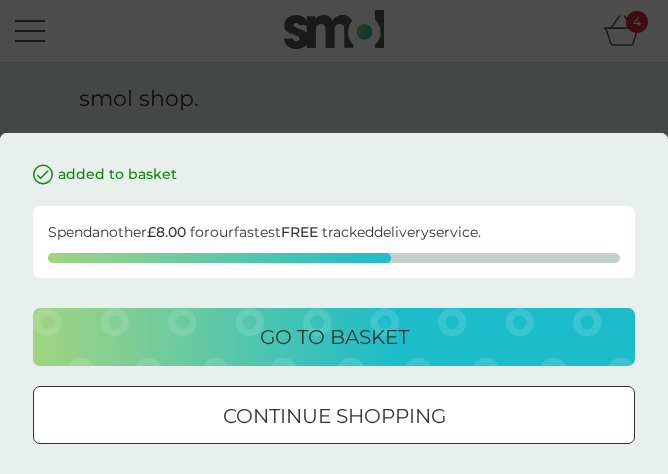 click on "continue shopping" at bounding box center (334, 416) 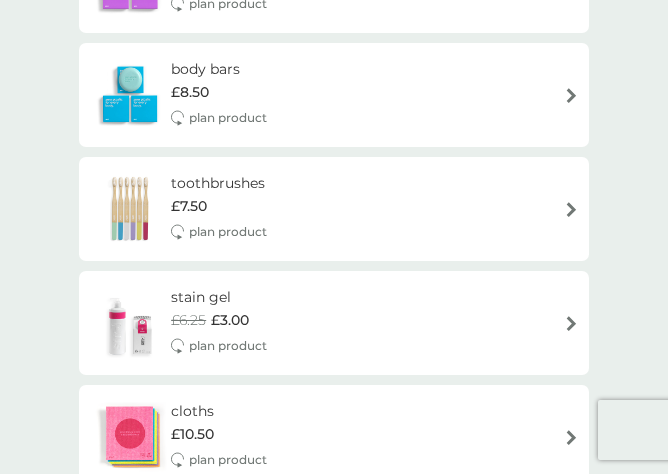 scroll, scrollTop: 1537, scrollLeft: 0, axis: vertical 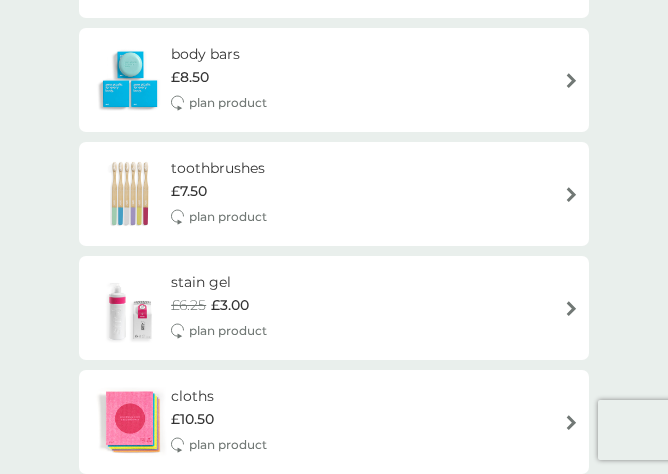 click on "stain gel £6.25 £3.00 plan product" at bounding box center (334, 308) 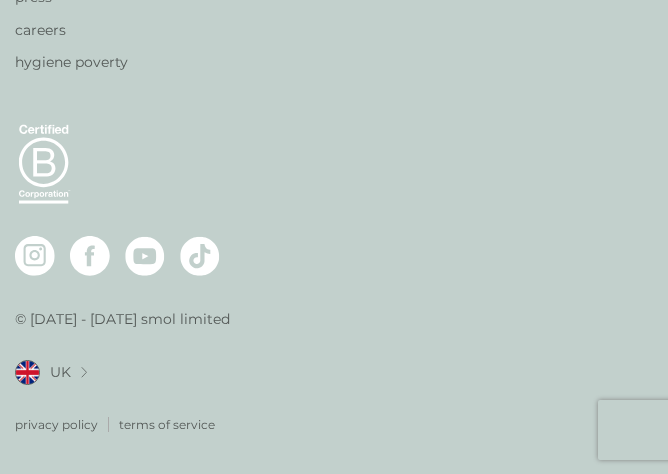 scroll, scrollTop: 0, scrollLeft: 0, axis: both 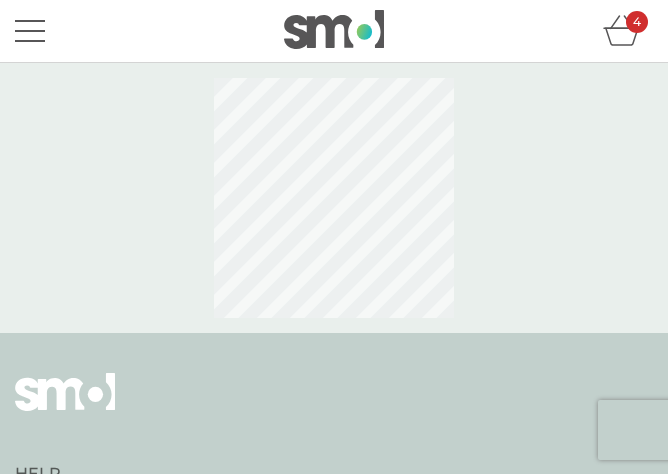 select on "182" 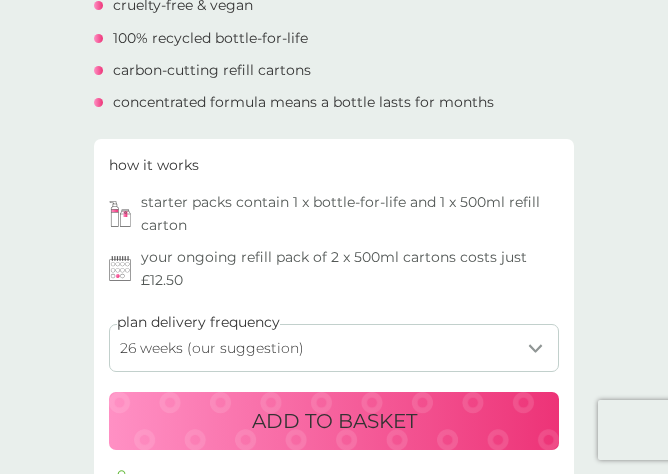 scroll, scrollTop: 704, scrollLeft: 0, axis: vertical 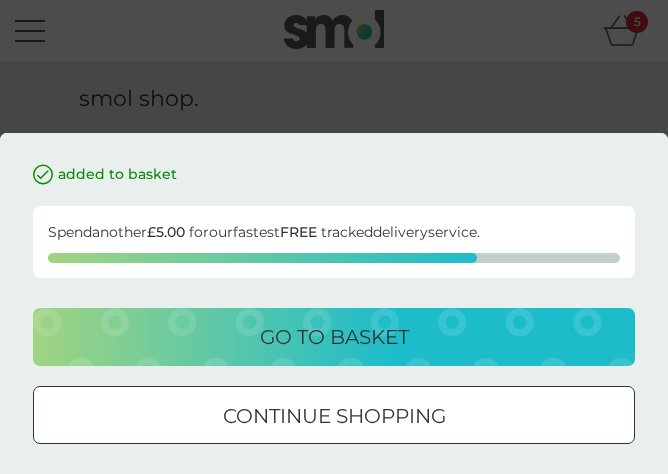 click on "continue shopping" at bounding box center [334, 416] 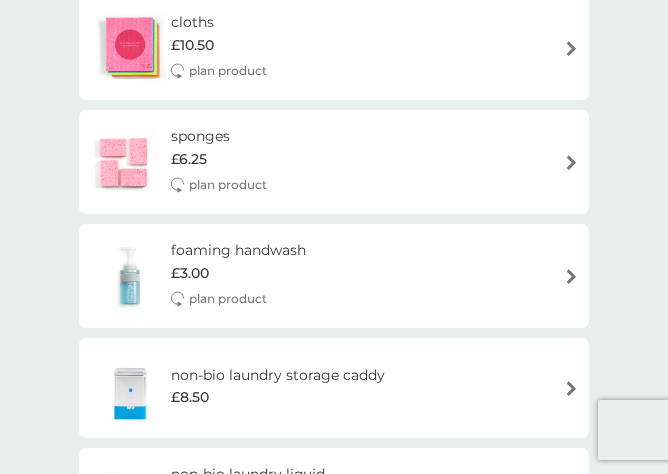 scroll, scrollTop: 1912, scrollLeft: 0, axis: vertical 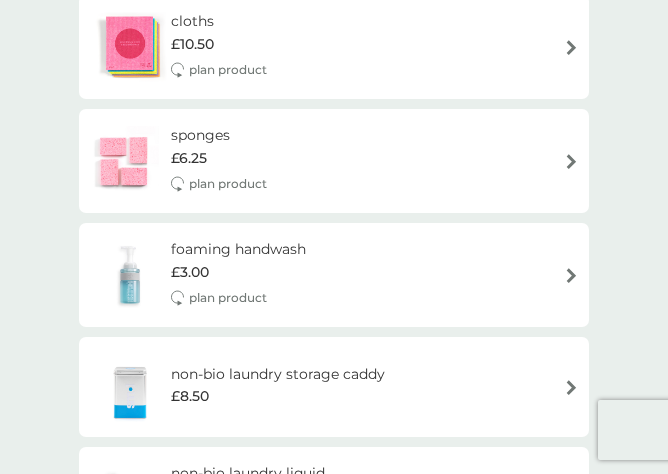 click on "foaming handwash £3.00 plan product" at bounding box center [334, 275] 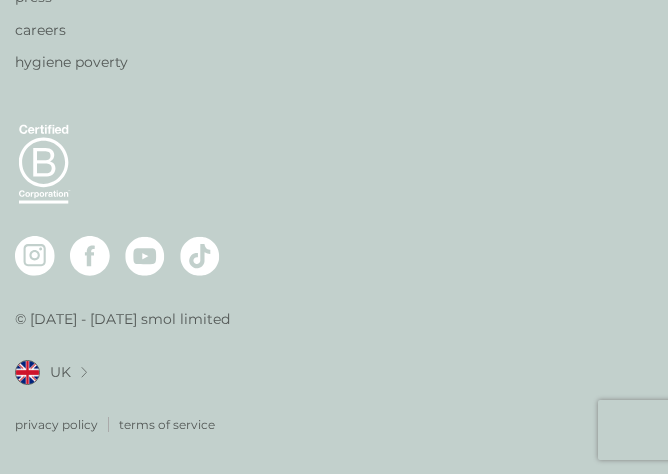 scroll, scrollTop: 0, scrollLeft: 0, axis: both 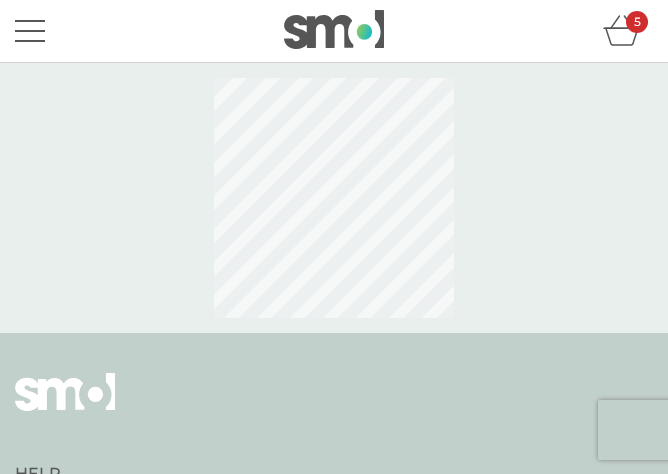 select on "119" 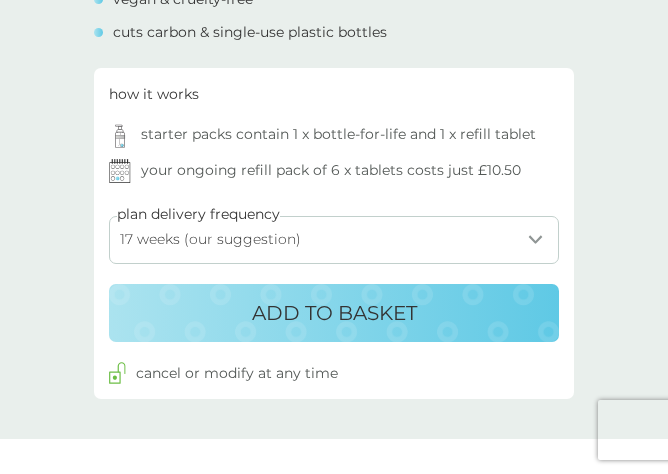 scroll, scrollTop: 853, scrollLeft: 0, axis: vertical 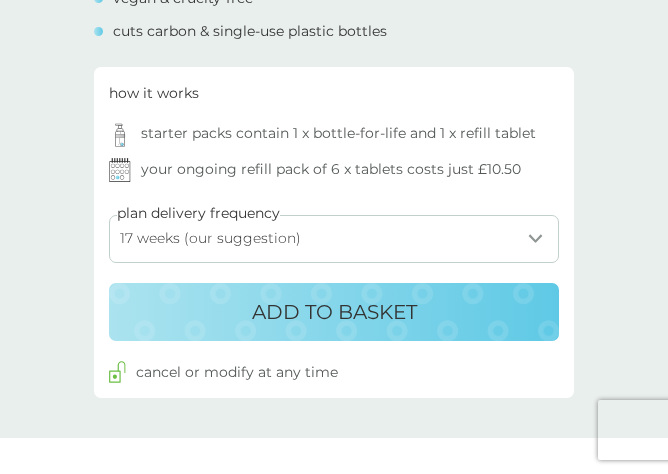 click on "ADD TO BASKET" at bounding box center (334, 312) 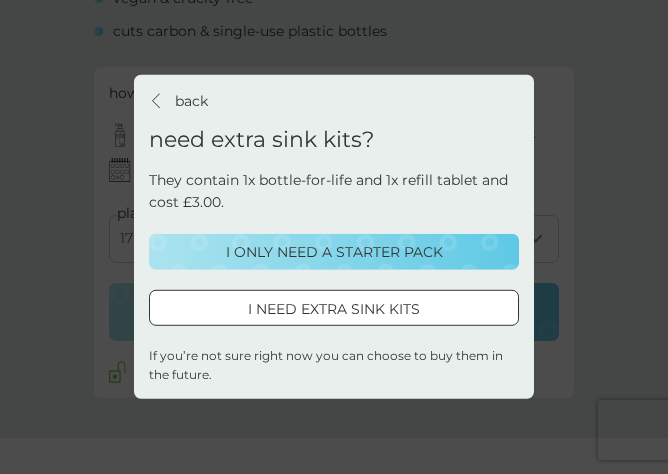 click on "I ONLY NEED A STARTER PACK" at bounding box center (334, 251) 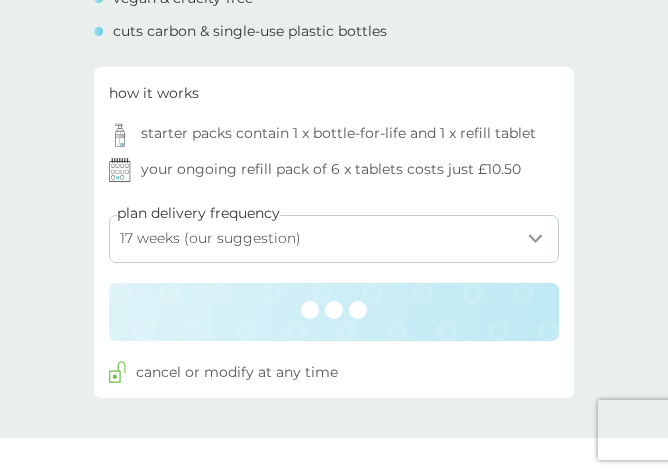 scroll, scrollTop: 0, scrollLeft: 0, axis: both 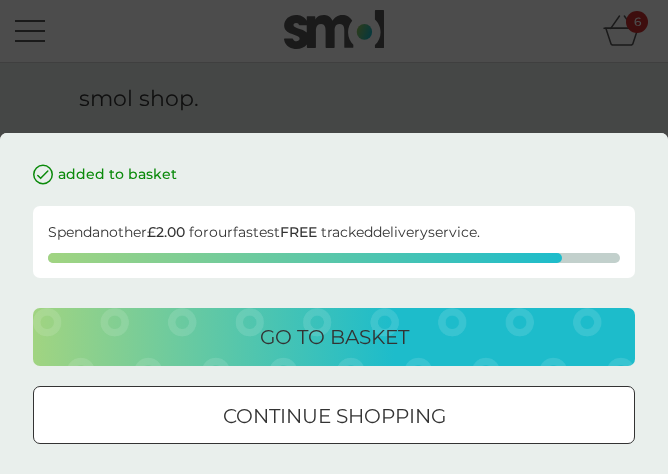 click on "continue shopping" at bounding box center (334, 416) 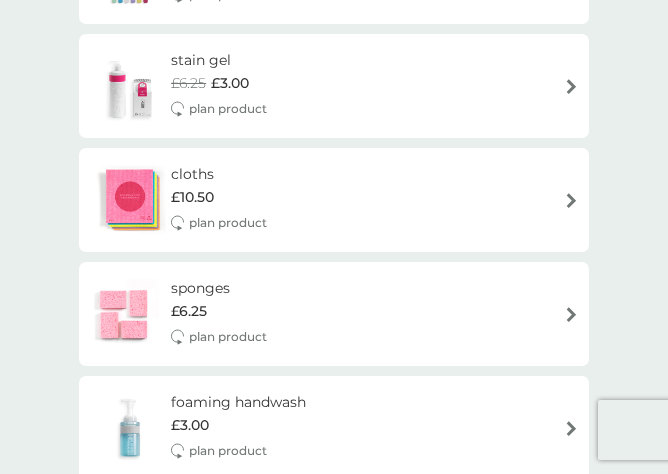 scroll, scrollTop: 1759, scrollLeft: 0, axis: vertical 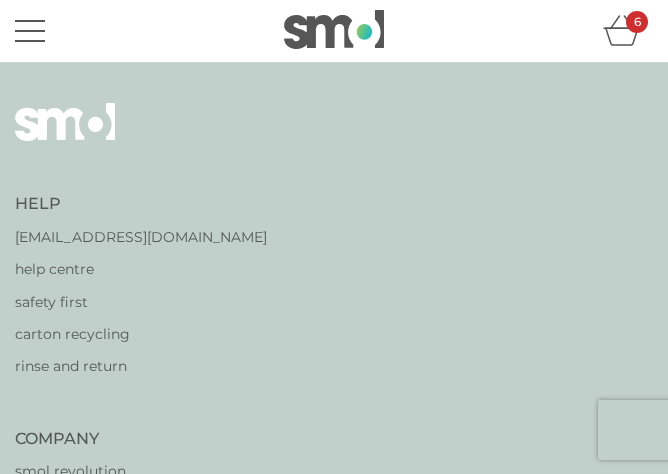 select on "119" 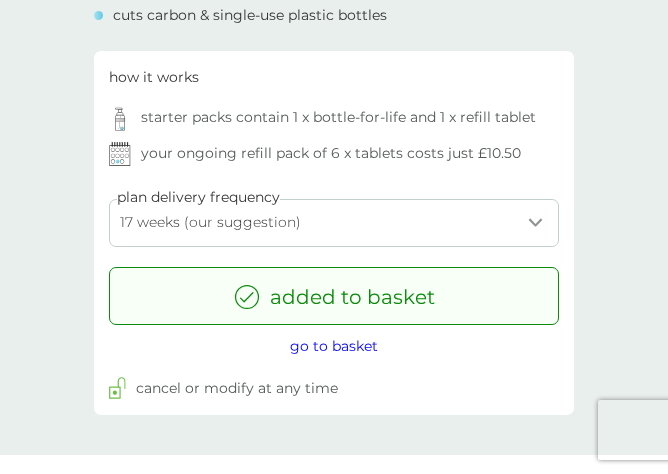 scroll, scrollTop: 871, scrollLeft: 0, axis: vertical 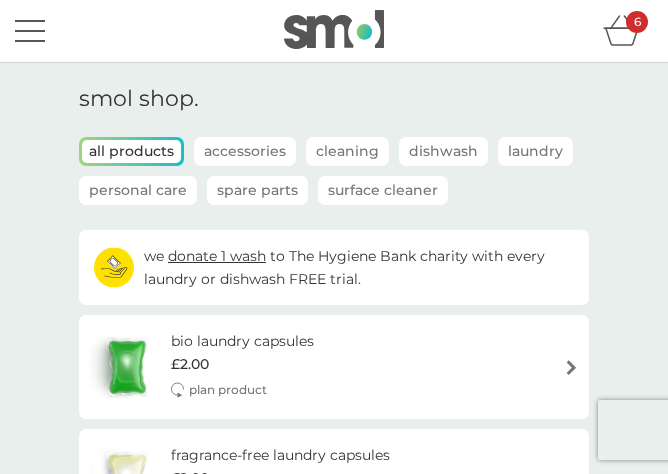 click 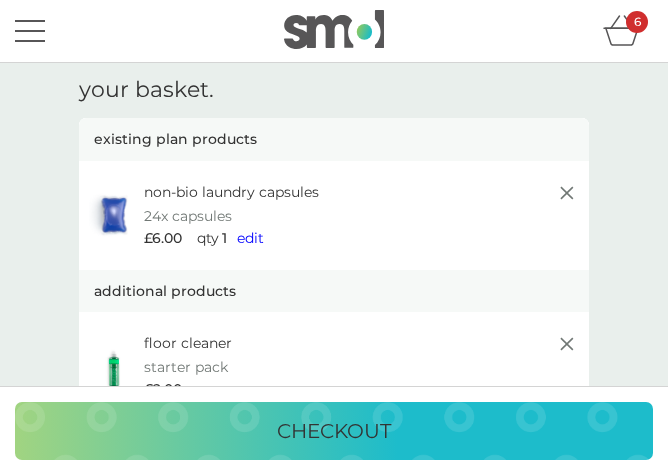 scroll, scrollTop: 0, scrollLeft: 0, axis: both 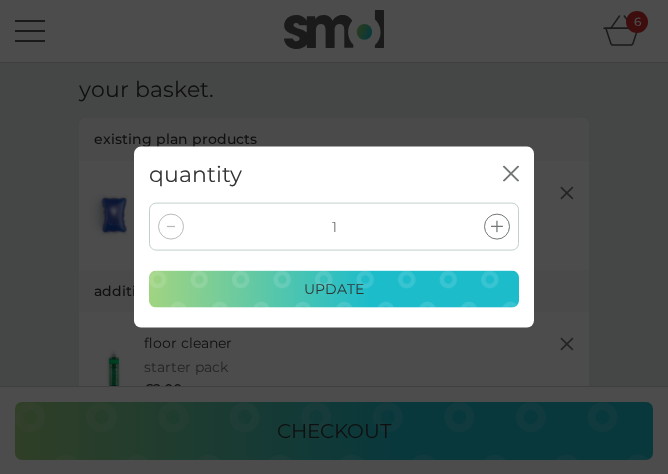 click at bounding box center [497, 227] 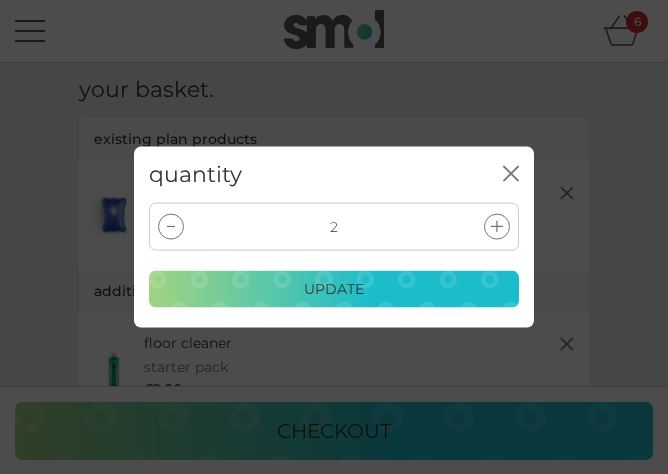 click on "update" at bounding box center (334, 289) 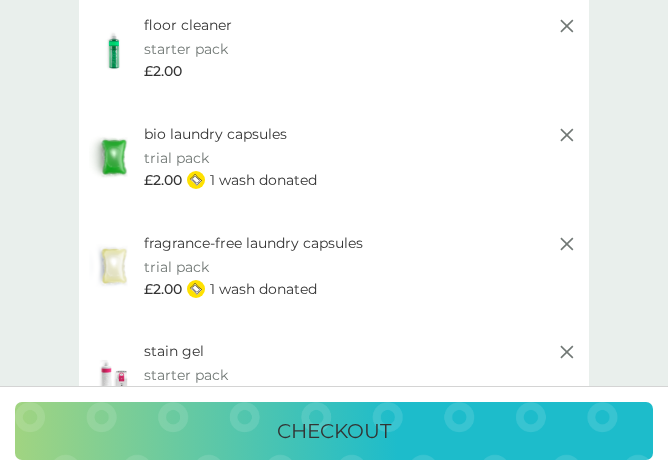 scroll, scrollTop: 318, scrollLeft: 0, axis: vertical 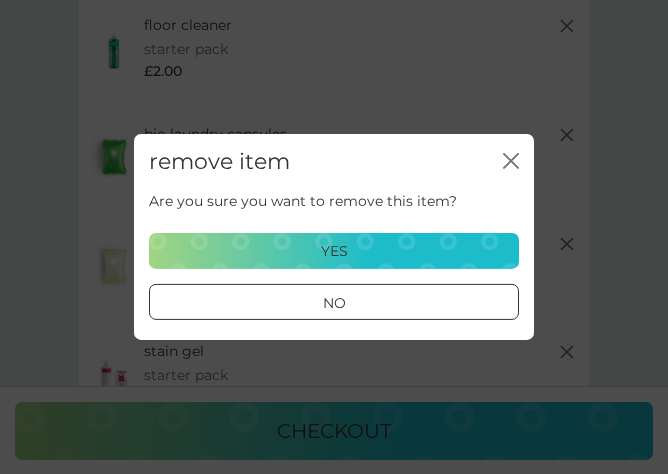 click on "yes" at bounding box center (334, 251) 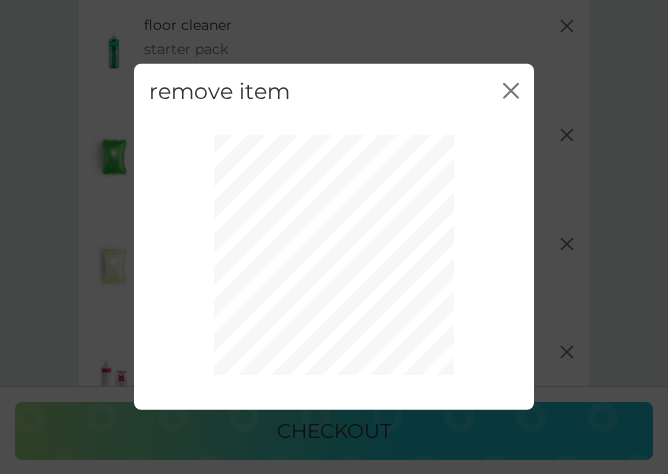click 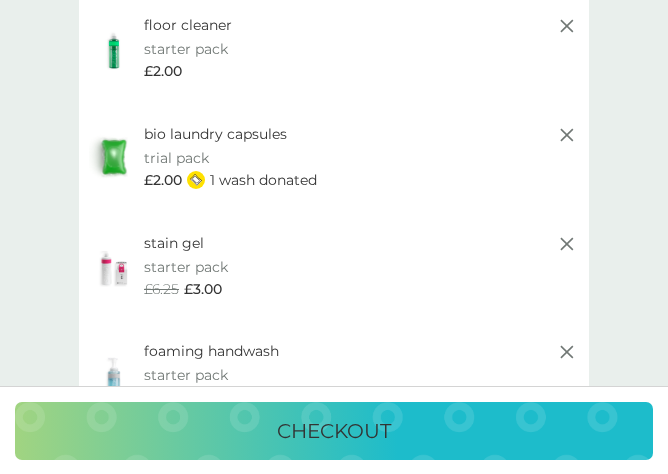 click 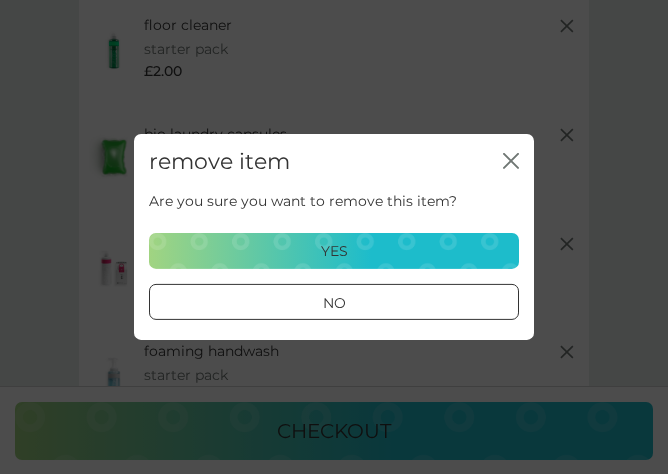 click on "yes" at bounding box center (334, 251) 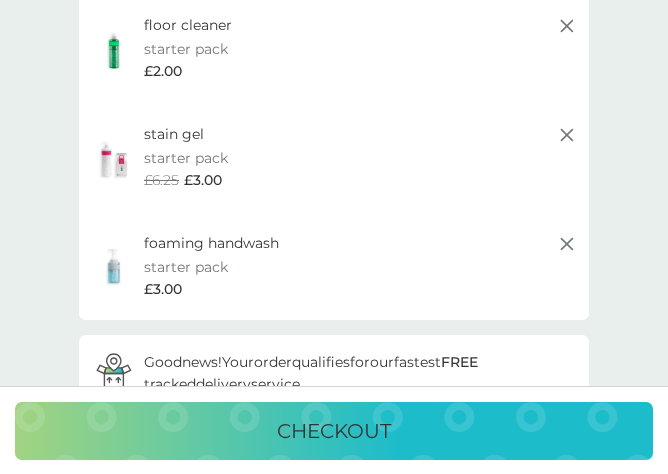 click on "floor cleaner starter pack every 20 weeks @ £7.00 £2.00" at bounding box center (334, 48) 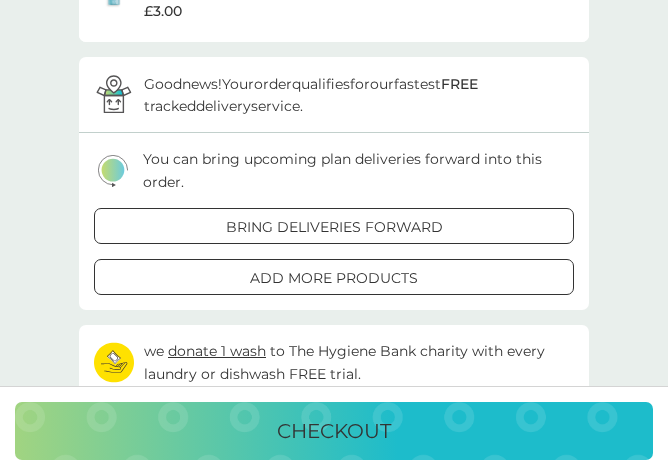 scroll, scrollTop: 607, scrollLeft: 0, axis: vertical 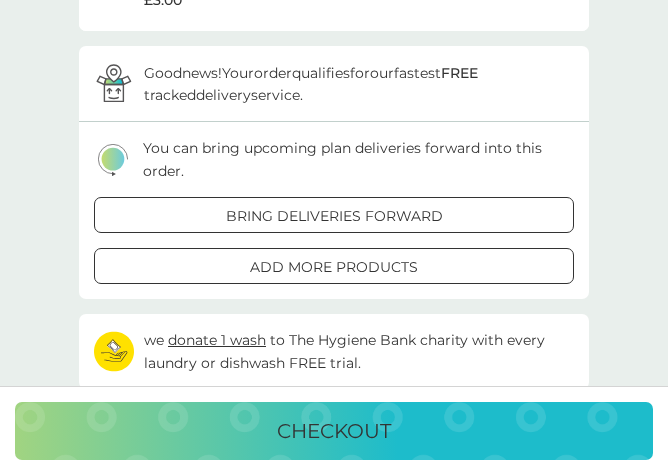 click on "checkout" at bounding box center (334, 431) 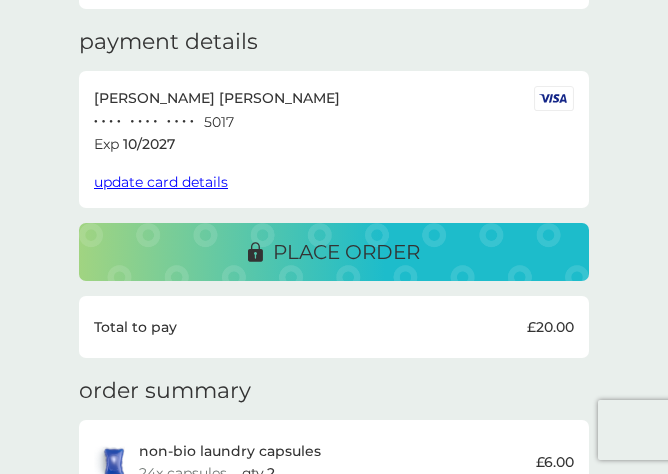 scroll, scrollTop: 193, scrollLeft: 0, axis: vertical 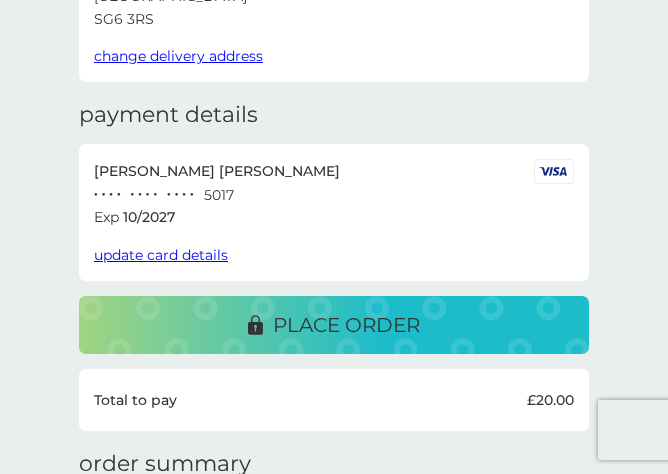 click on "place order" at bounding box center (346, 325) 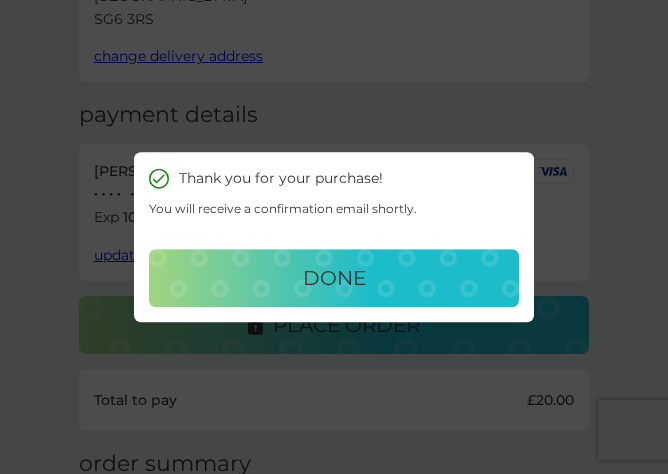 click on "done" at bounding box center [334, 278] 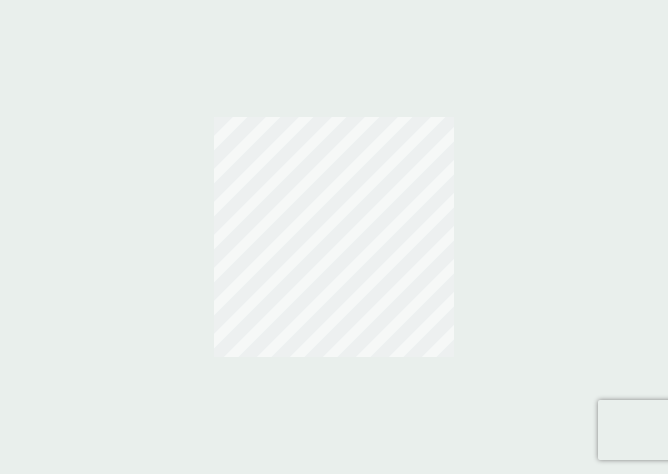 scroll, scrollTop: 0, scrollLeft: 0, axis: both 